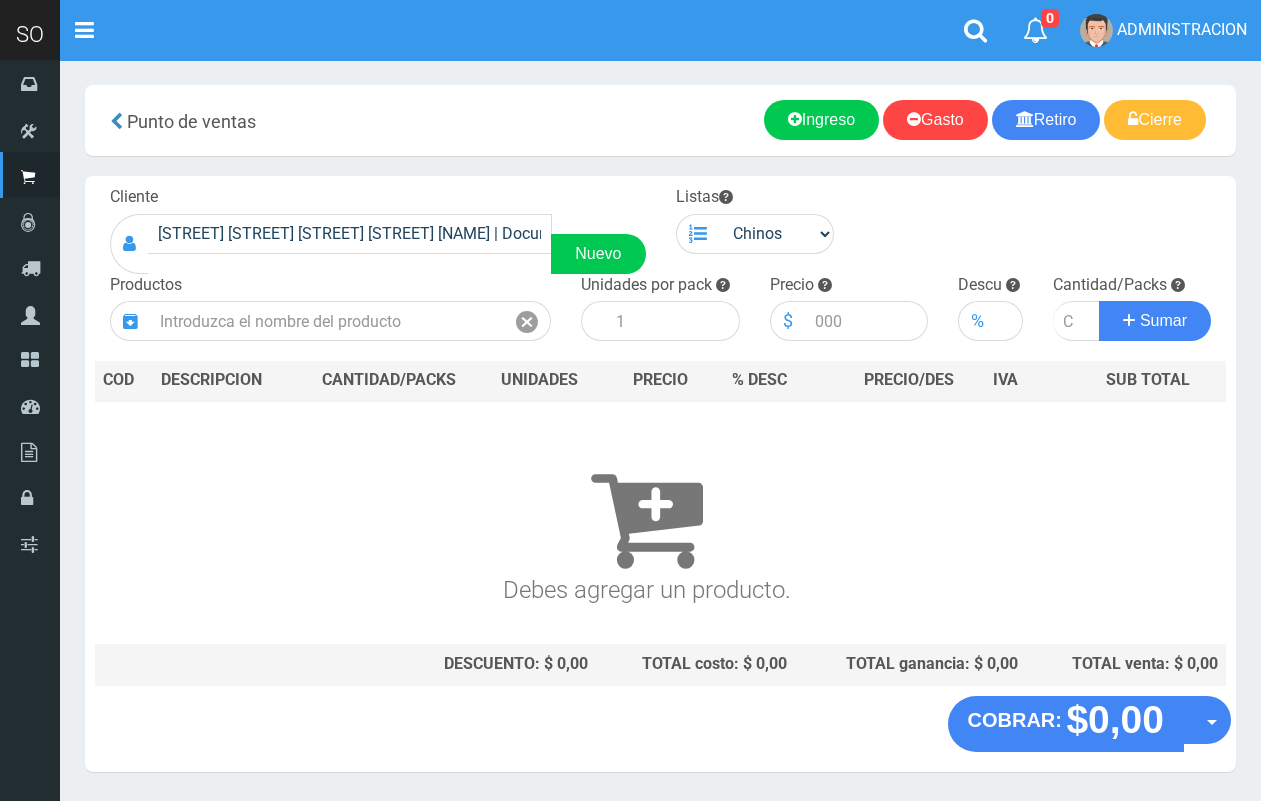 scroll, scrollTop: 0, scrollLeft: 0, axis: both 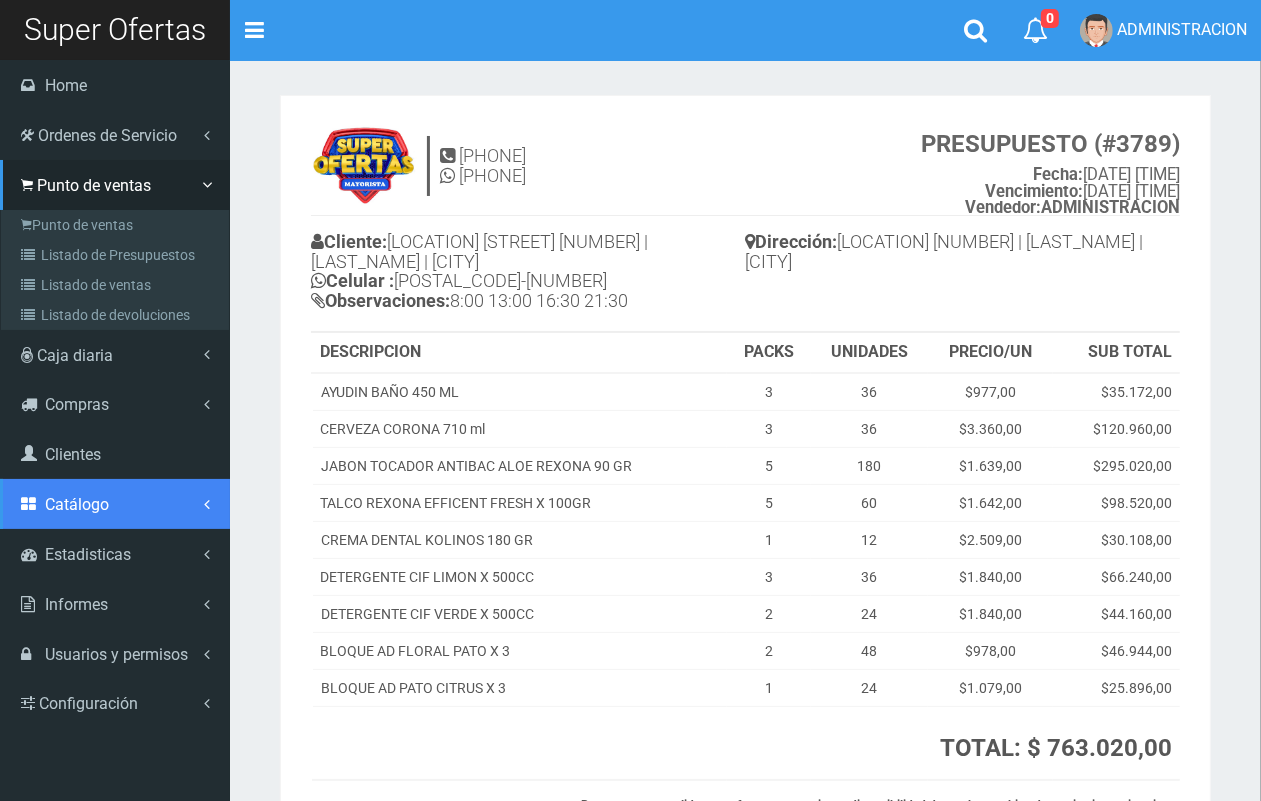 click on "Catálogo" at bounding box center [115, 504] 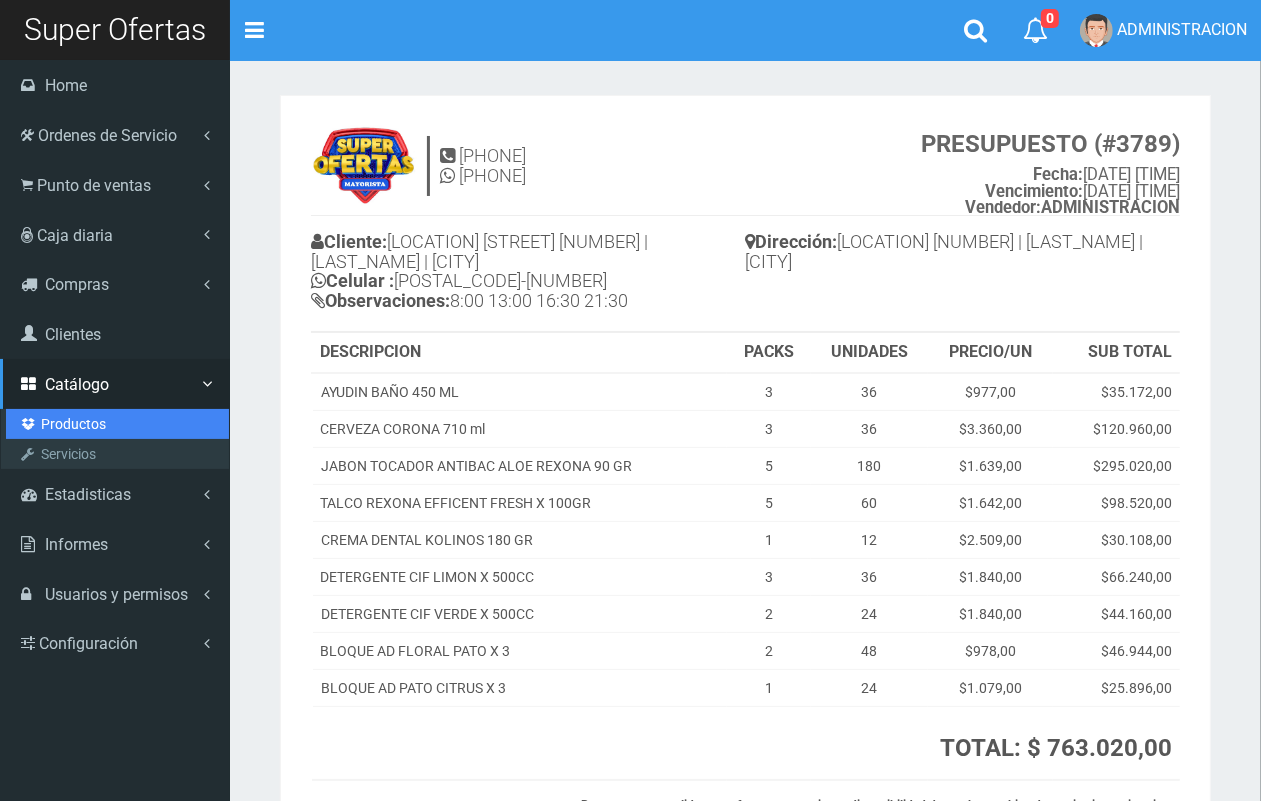 click on "Productos" at bounding box center [117, 424] 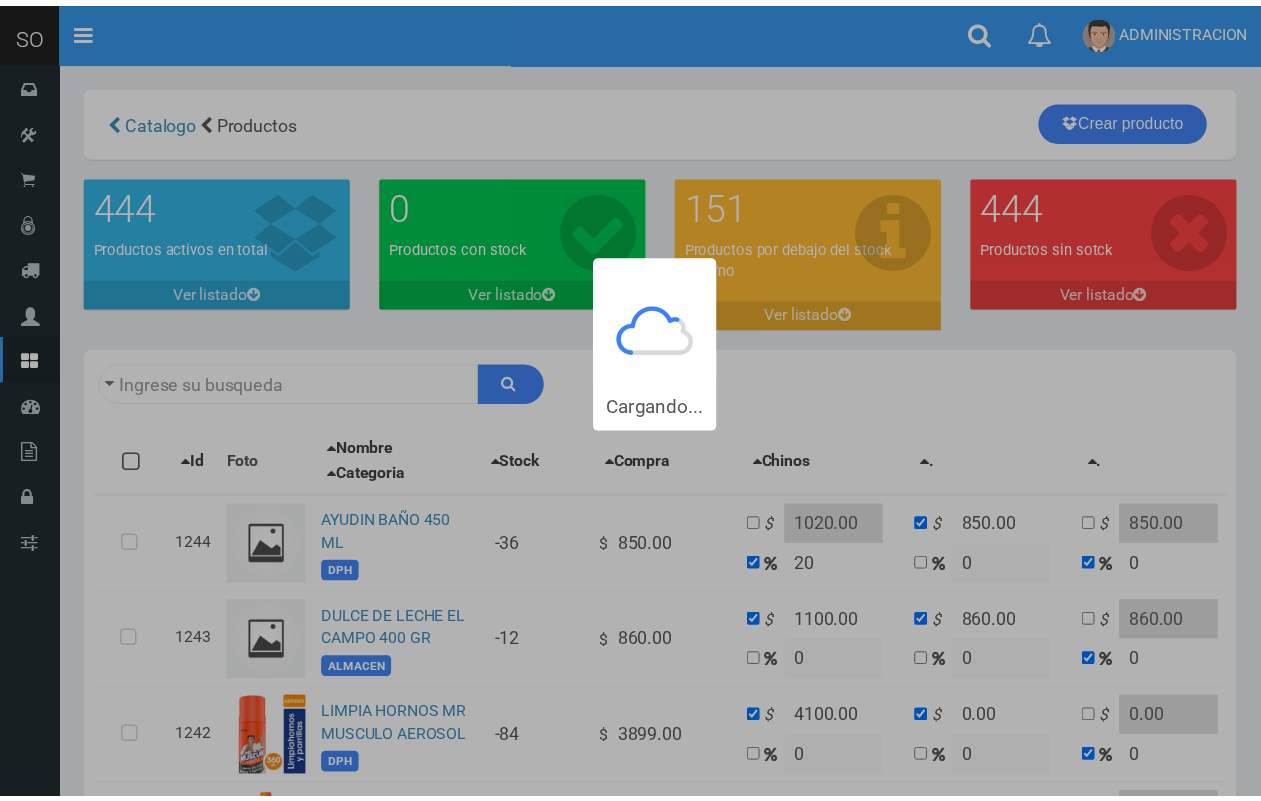 scroll, scrollTop: 0, scrollLeft: 0, axis: both 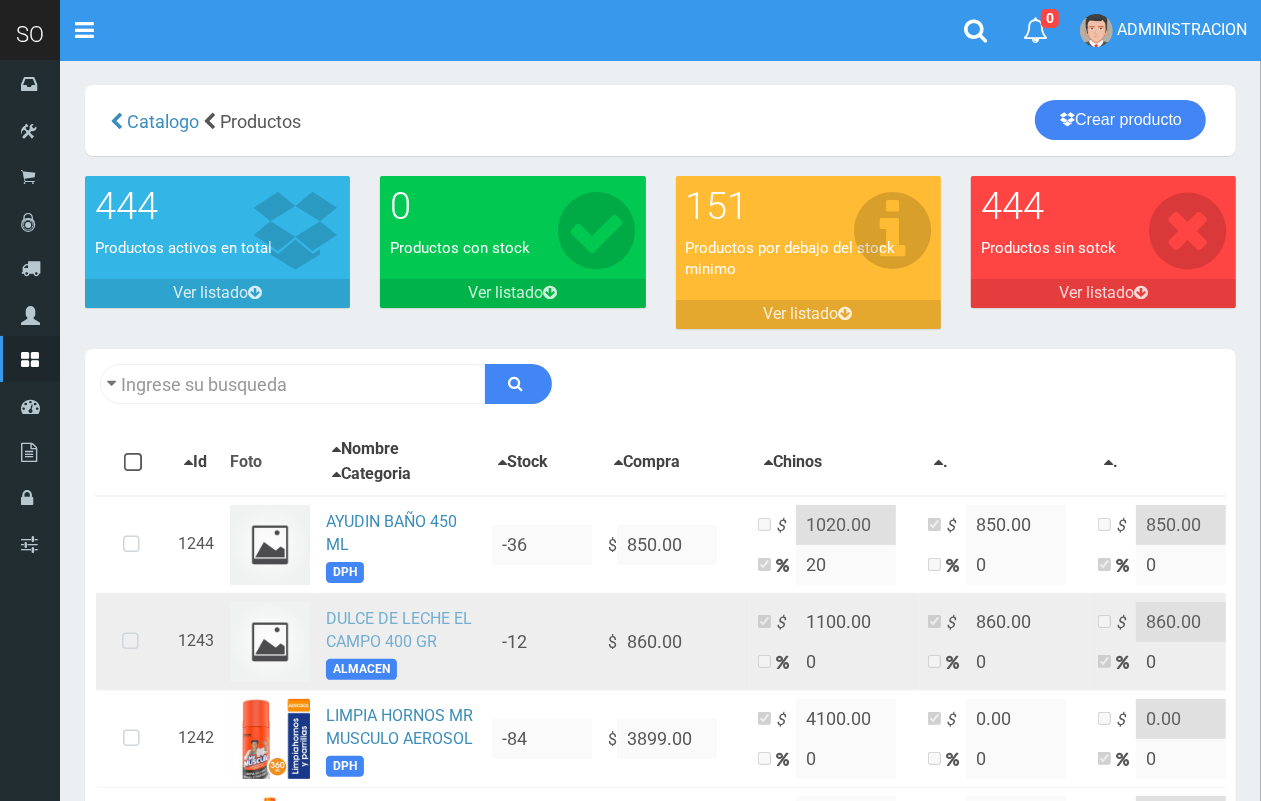 click on "DULCE DE LECHE EL CAMPO 400 GR" at bounding box center (399, 630) 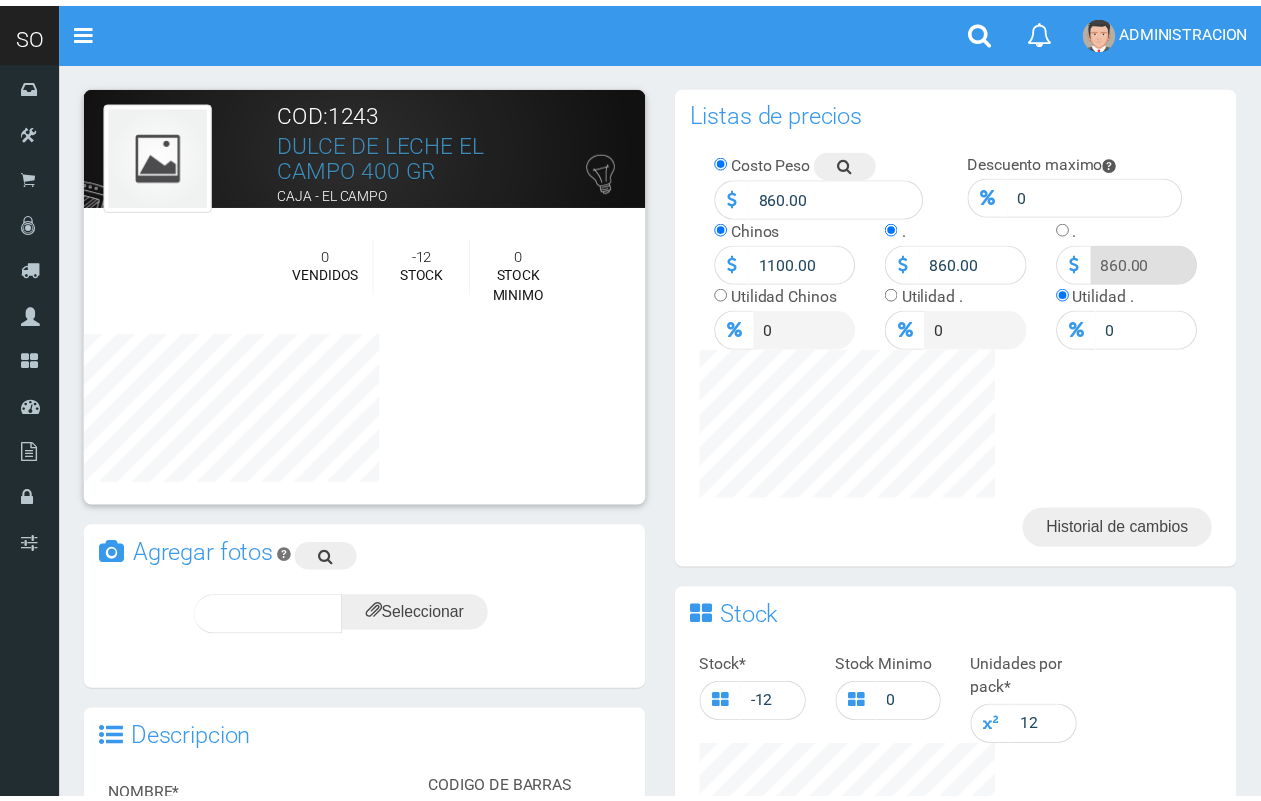 scroll, scrollTop: 0, scrollLeft: 0, axis: both 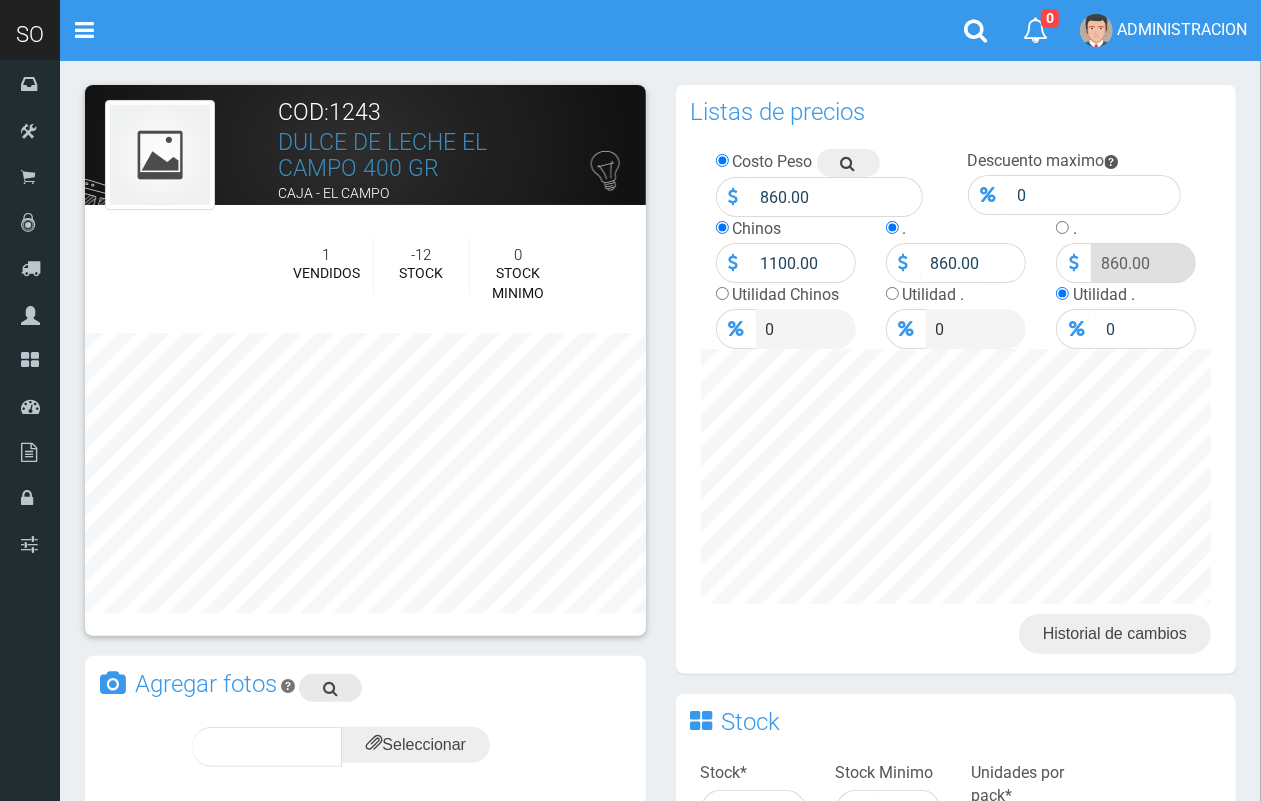 click at bounding box center (330, 688) 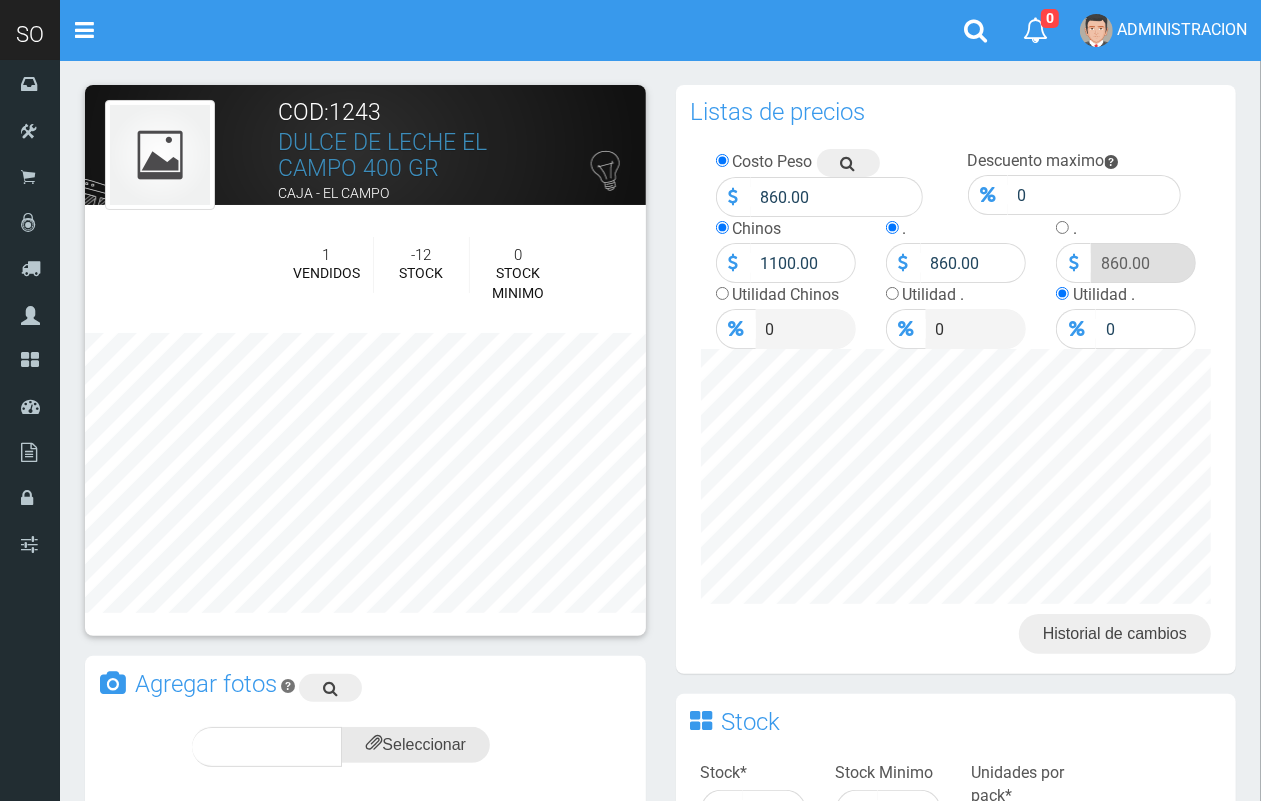 click at bounding box center [416, 745] 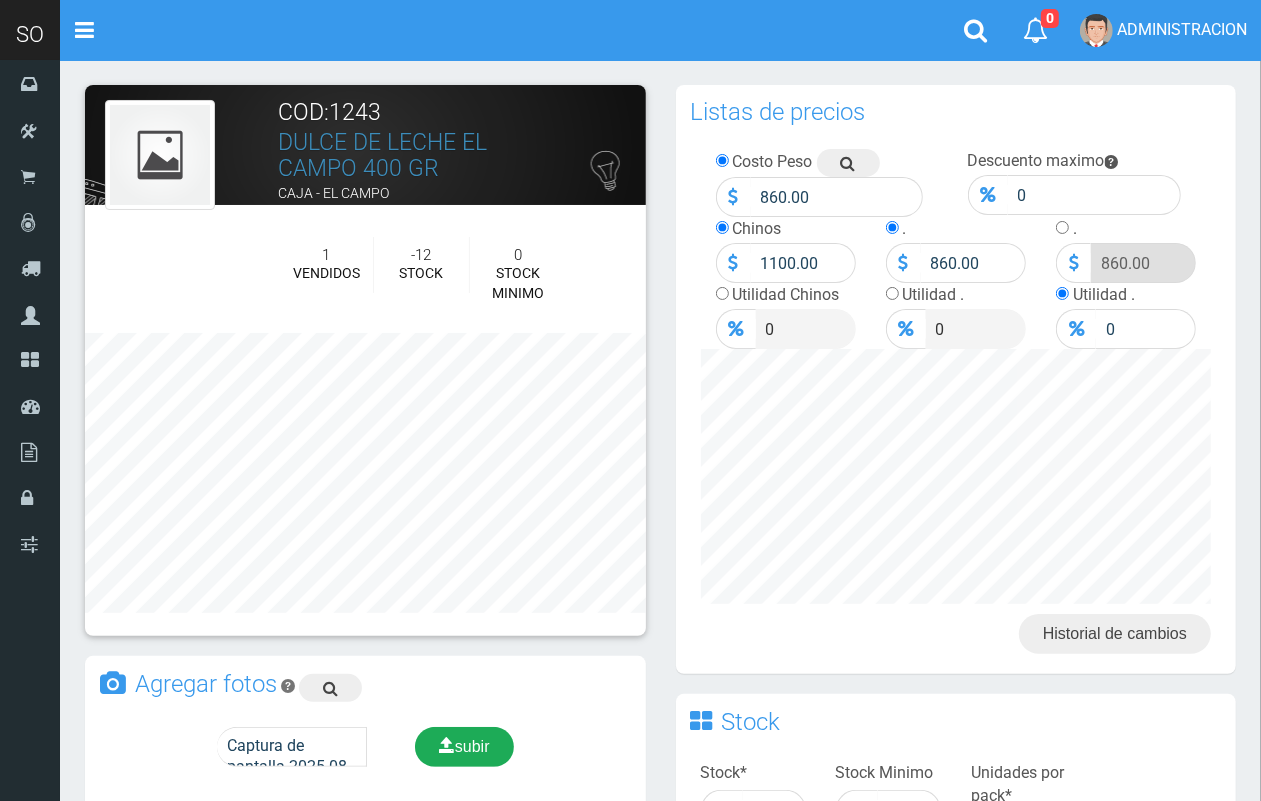 click on "subir" at bounding box center [464, 747] 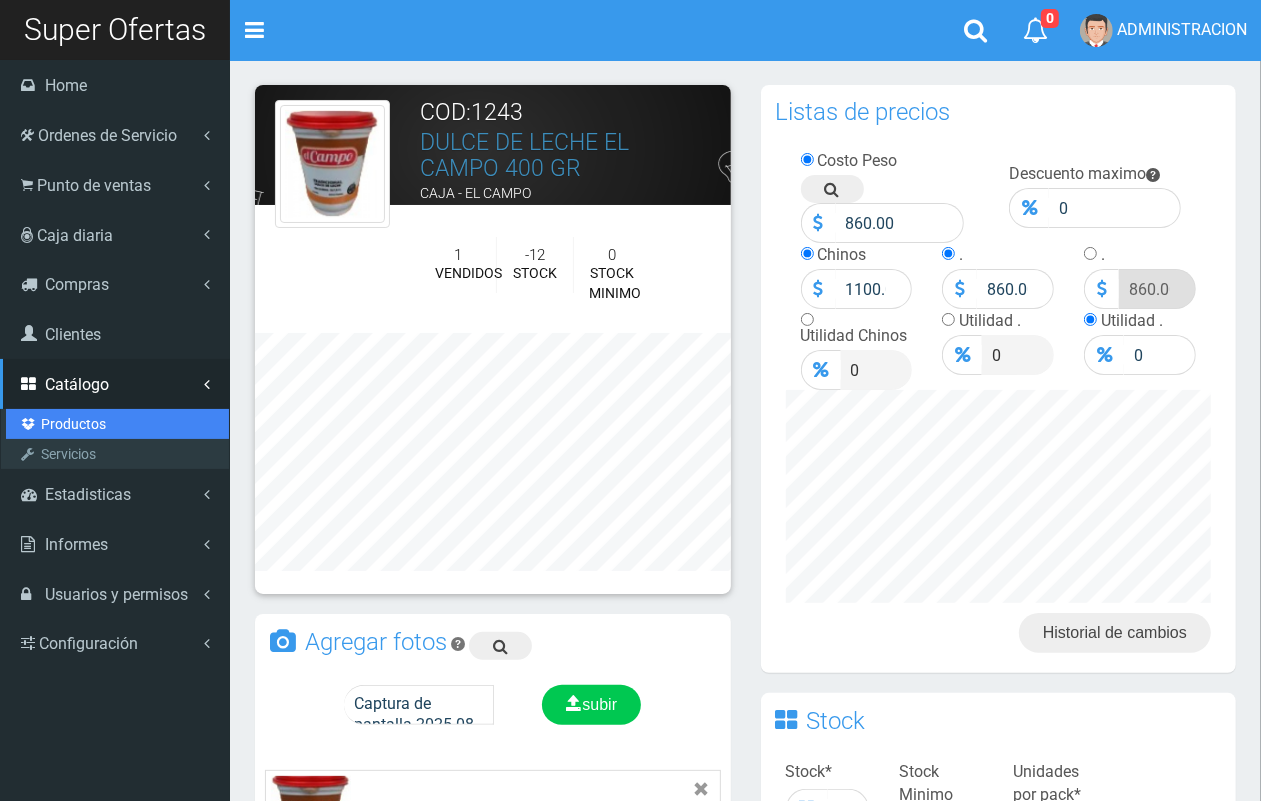click on "Productos" at bounding box center (117, 424) 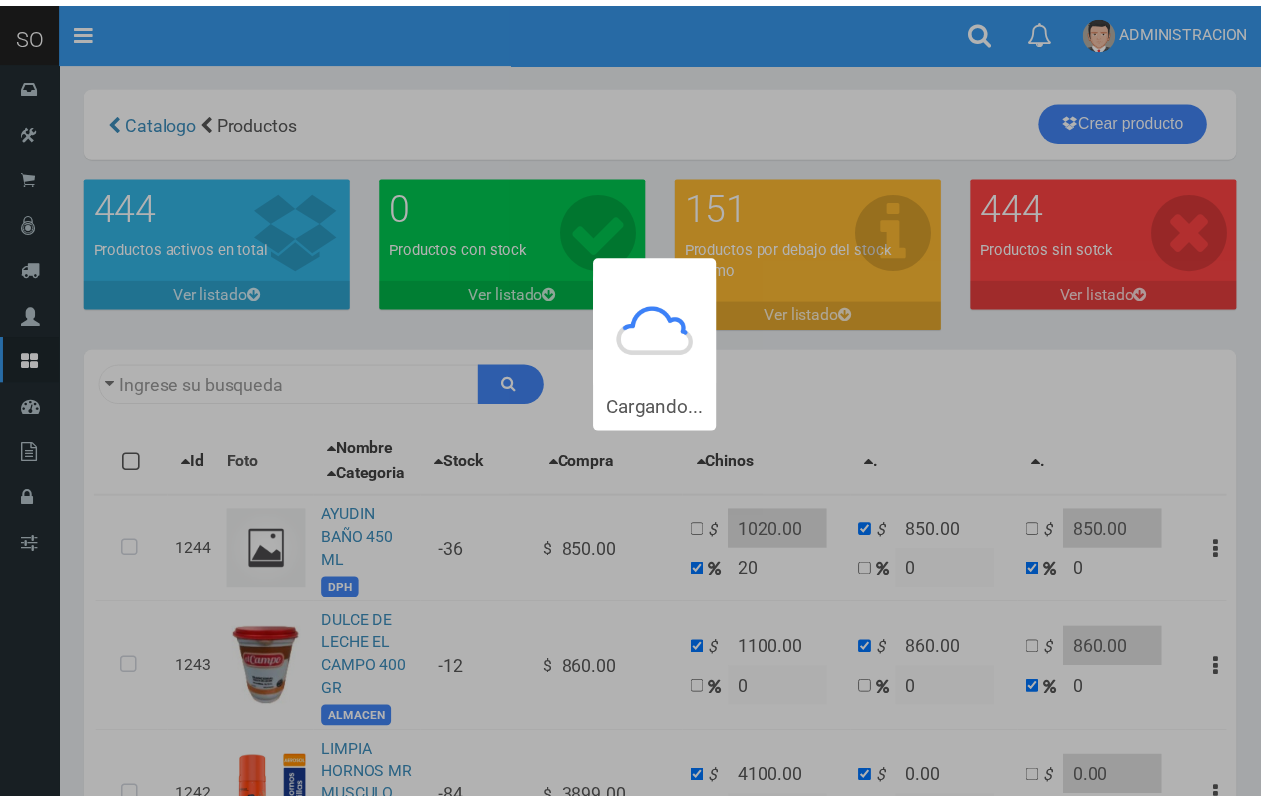 scroll, scrollTop: 0, scrollLeft: 0, axis: both 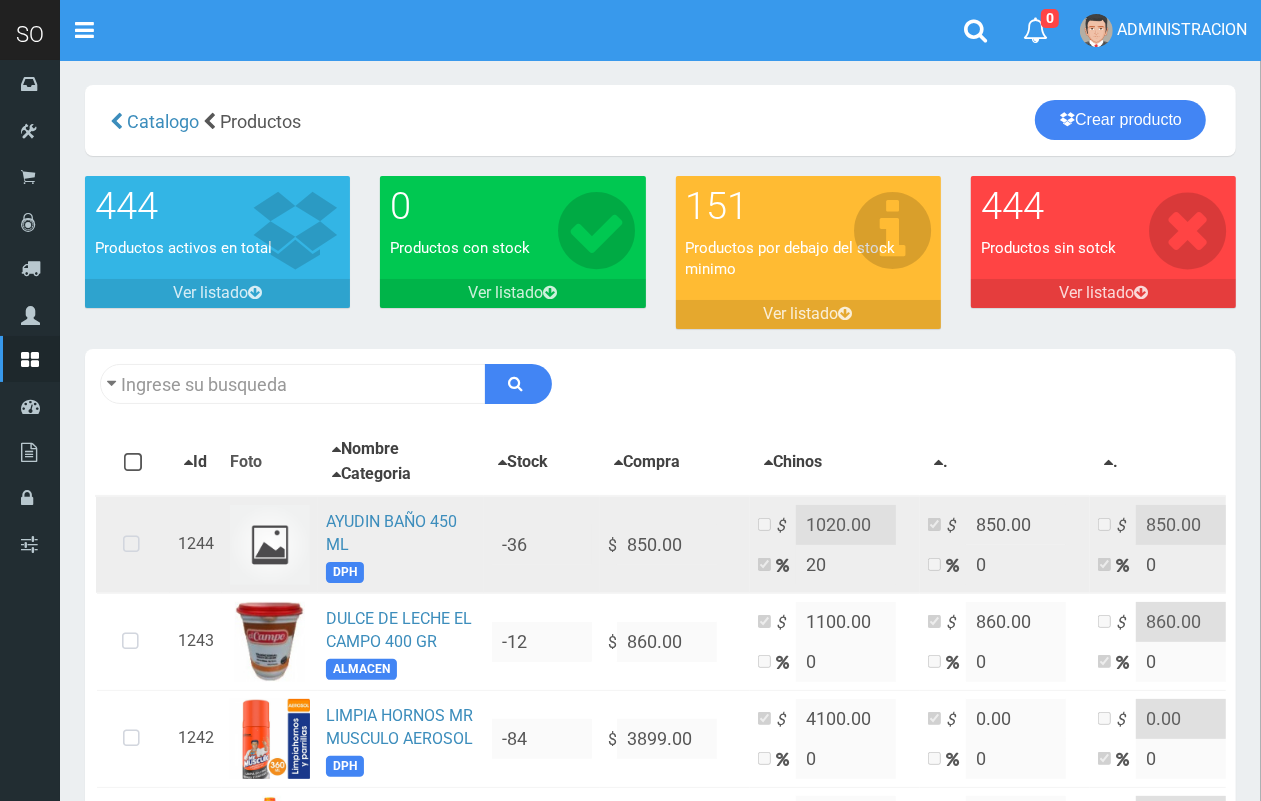 click on "AYUDIN BAÑO 450 ML  DPH" at bounding box center [401, 545] 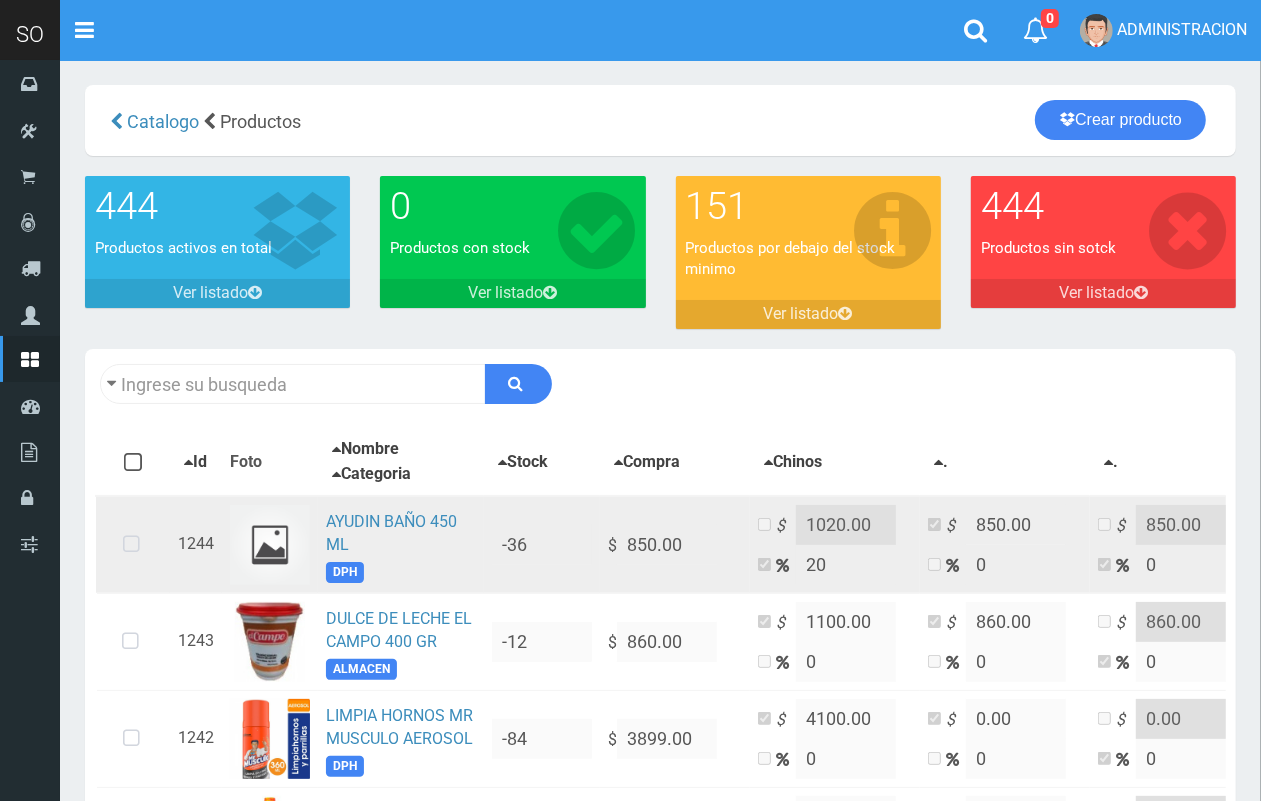 click on "AYUDIN BAÑO 450 ML  DPH" at bounding box center [401, 545] 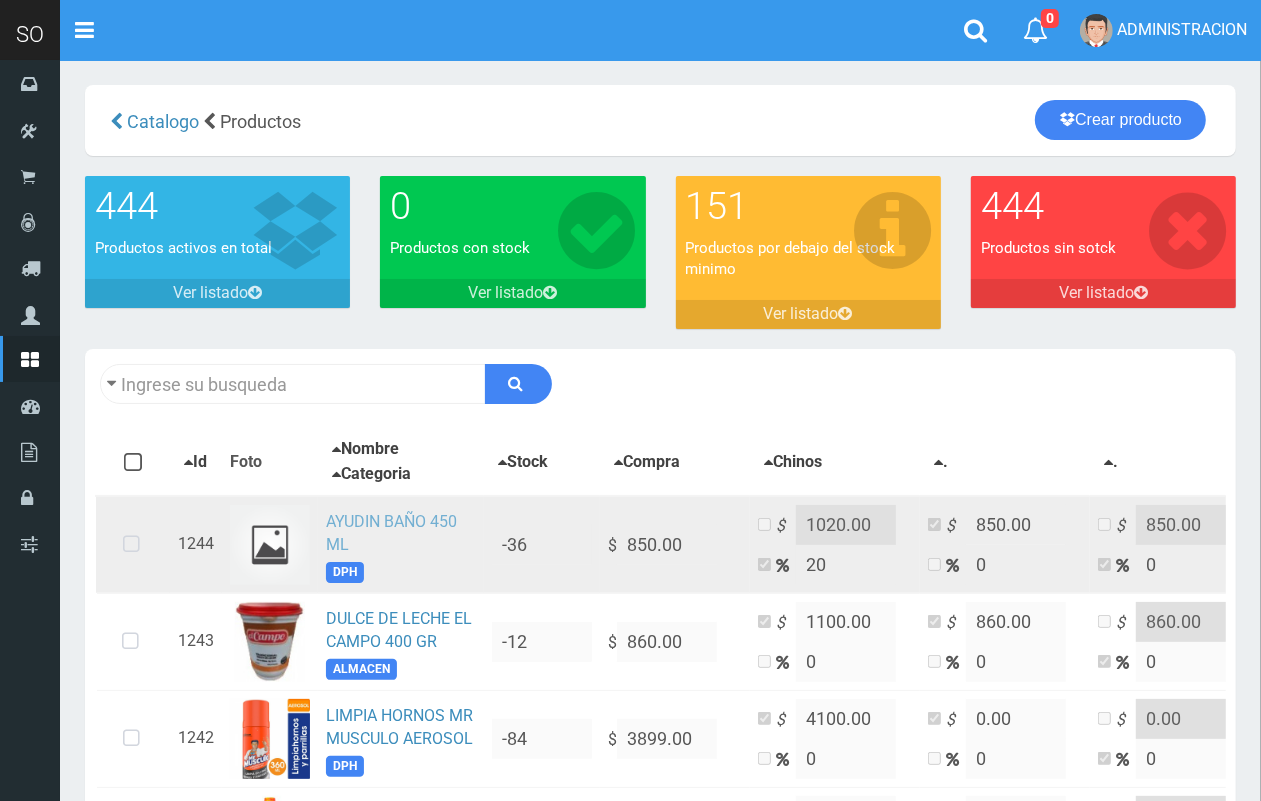 click on "AYUDIN BAÑO 450 ML" at bounding box center [391, 533] 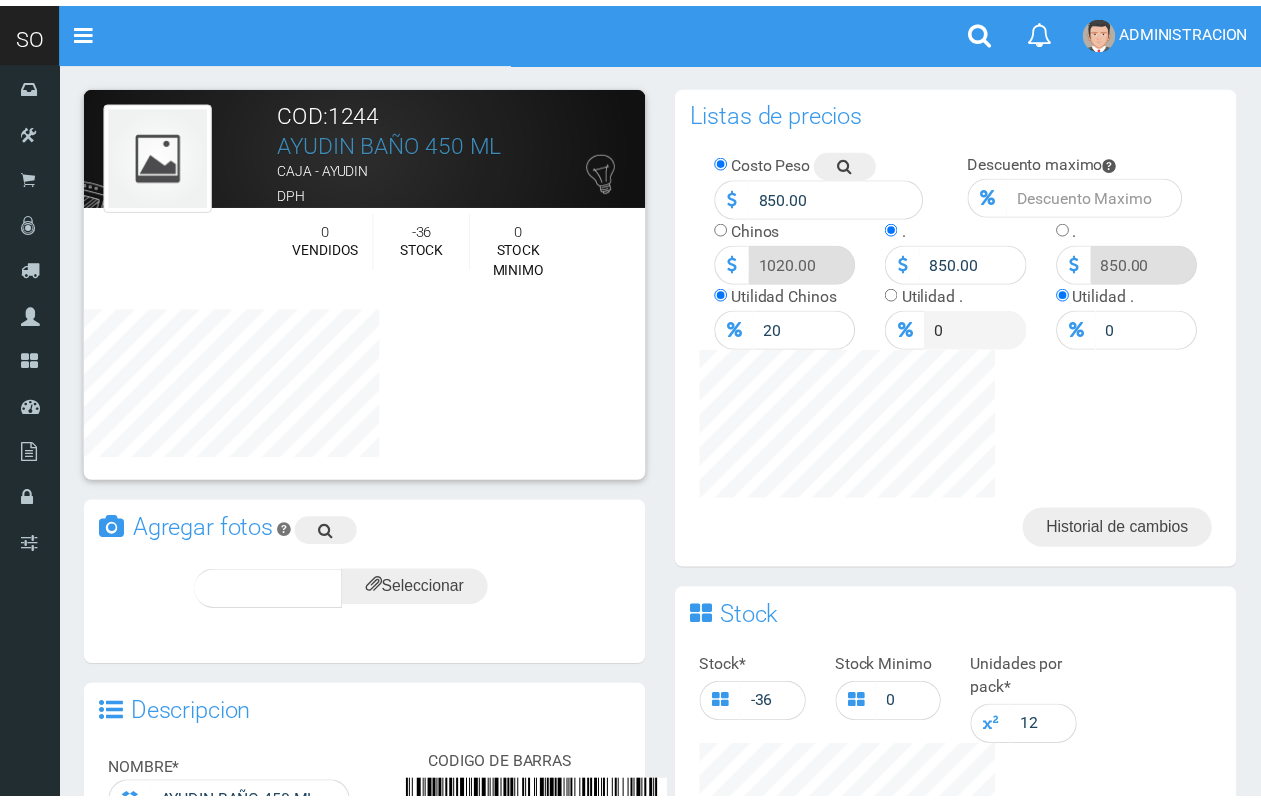 scroll, scrollTop: 0, scrollLeft: 0, axis: both 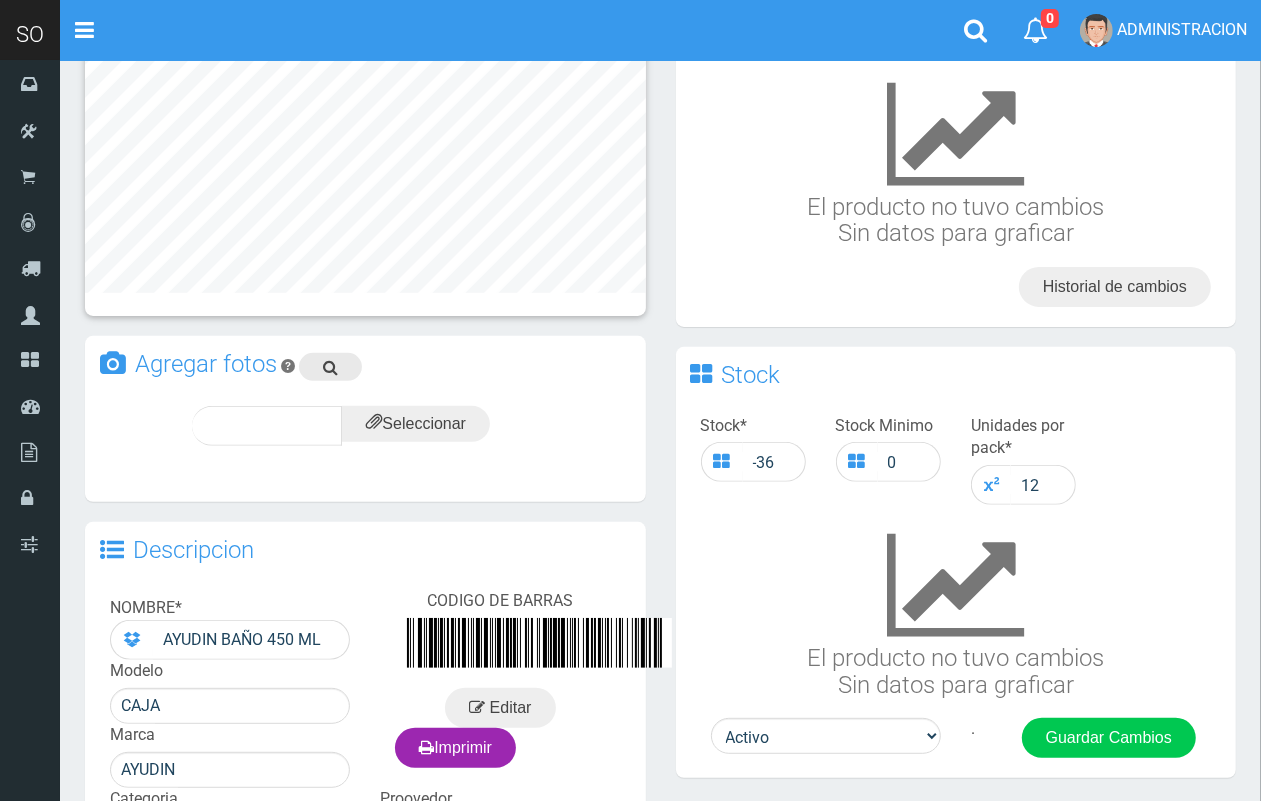 click at bounding box center [330, 367] 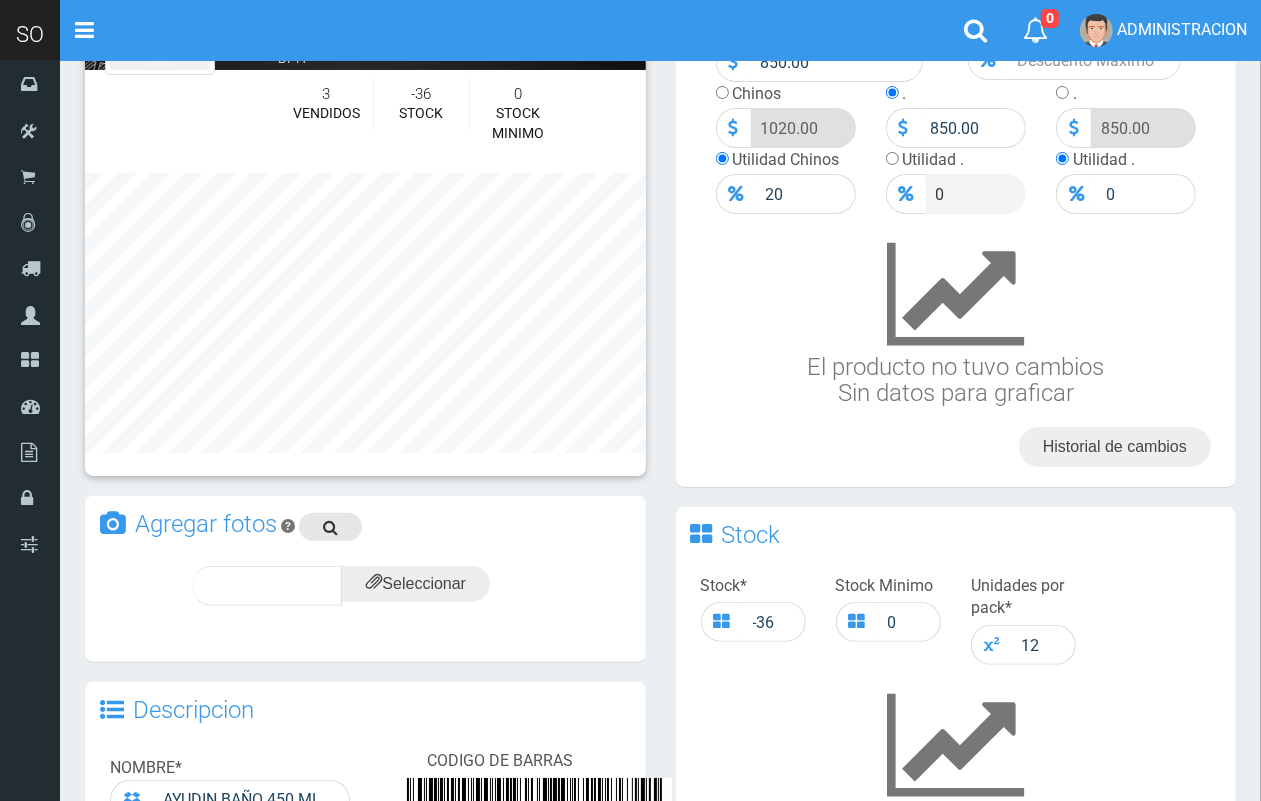 scroll, scrollTop: 0, scrollLeft: 0, axis: both 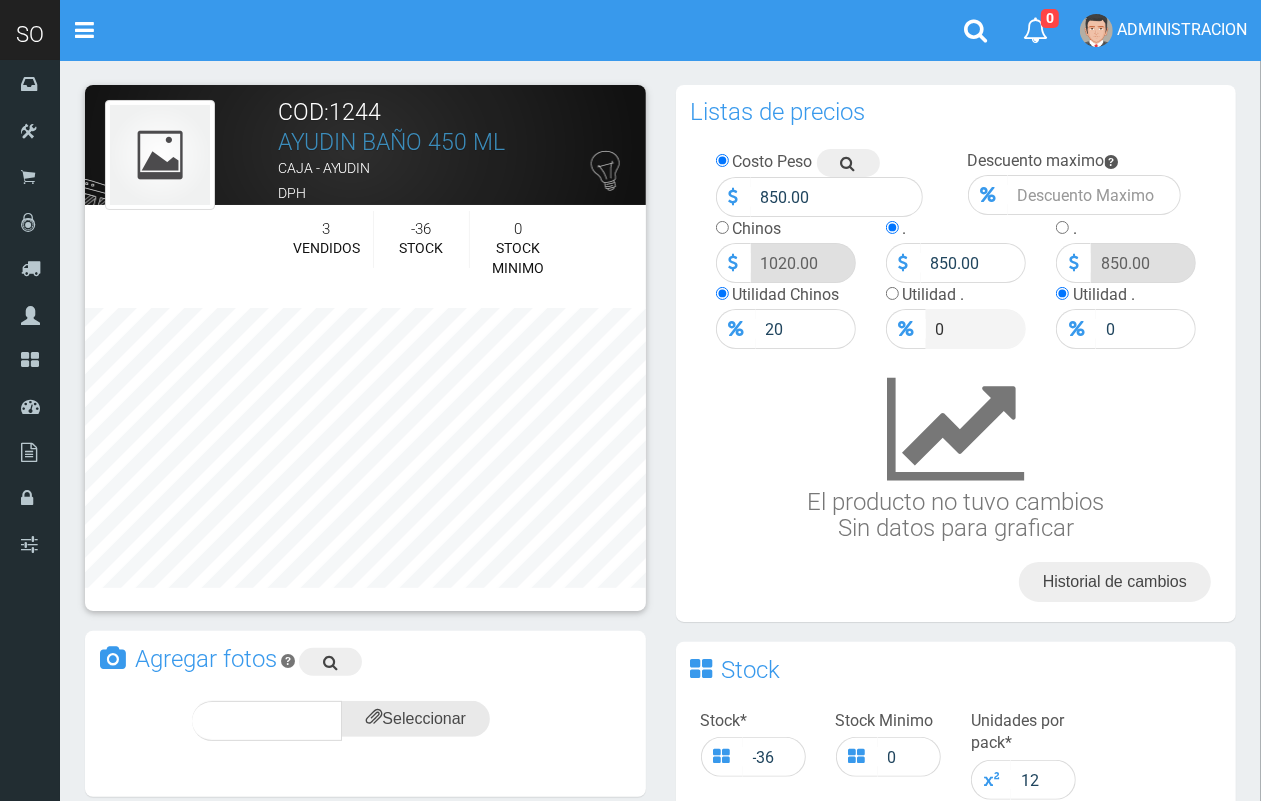click at bounding box center (416, 719) 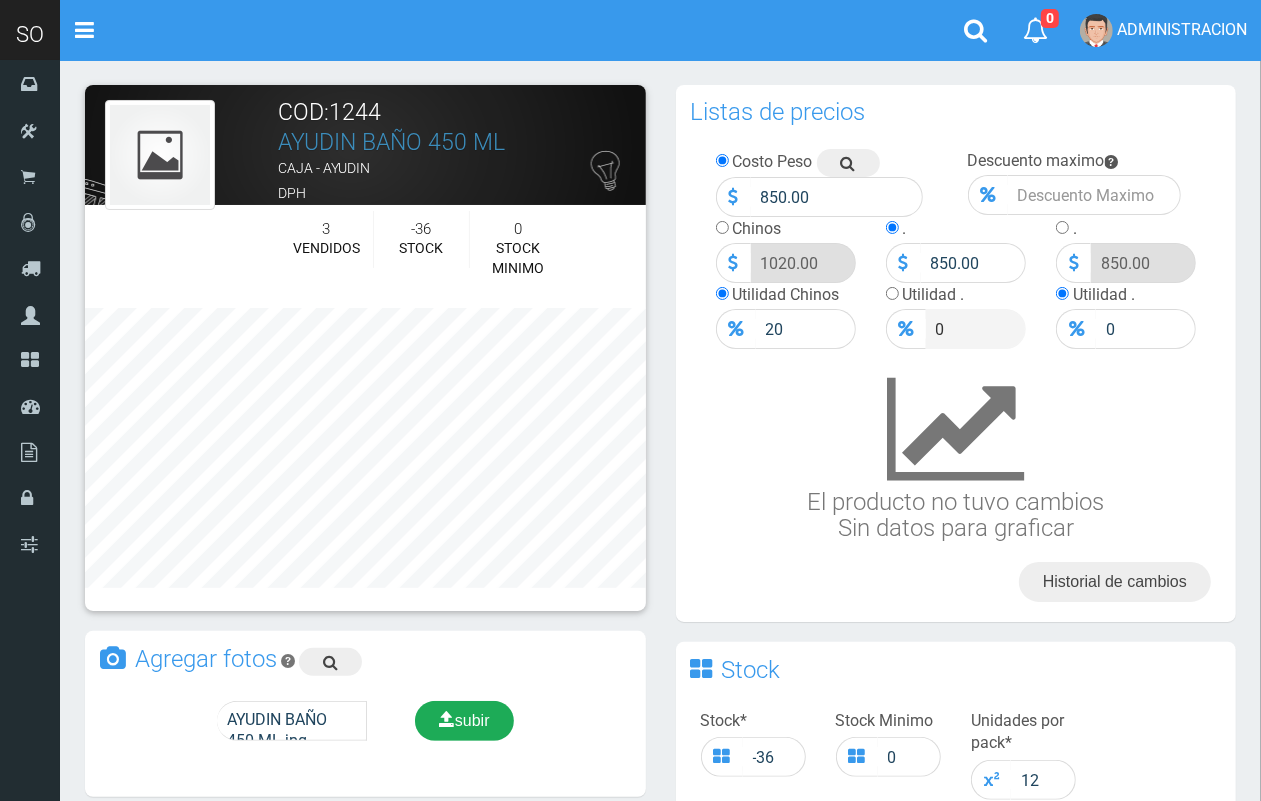 click on "subir" at bounding box center [464, 720] 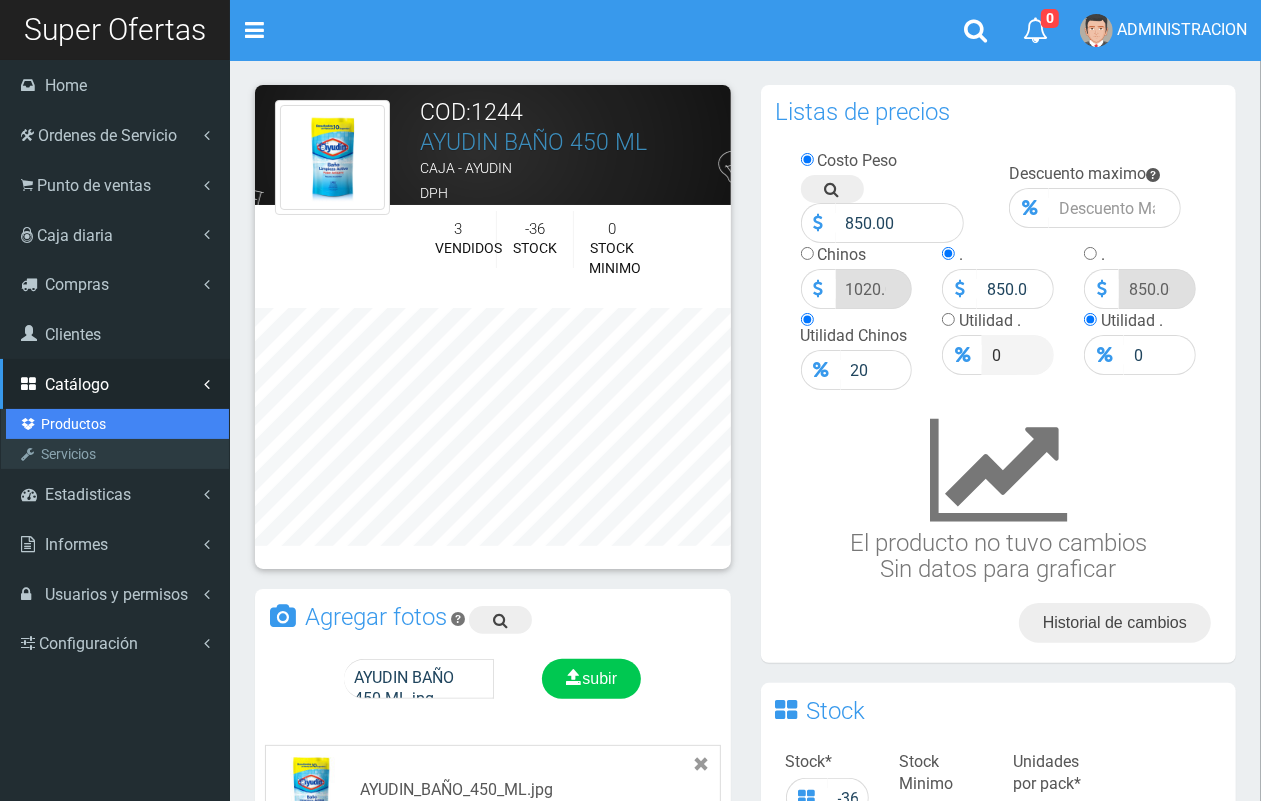 click on "Productos" at bounding box center [117, 424] 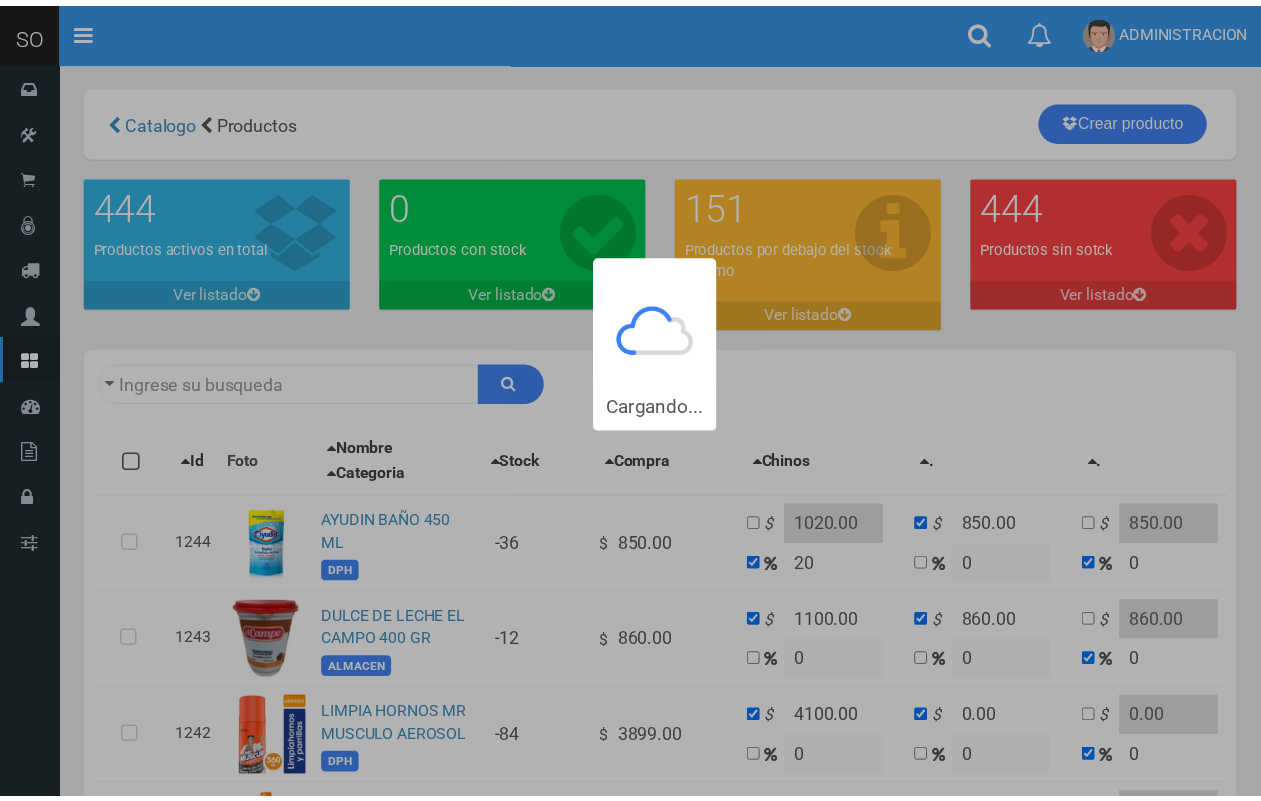 scroll, scrollTop: 0, scrollLeft: 0, axis: both 